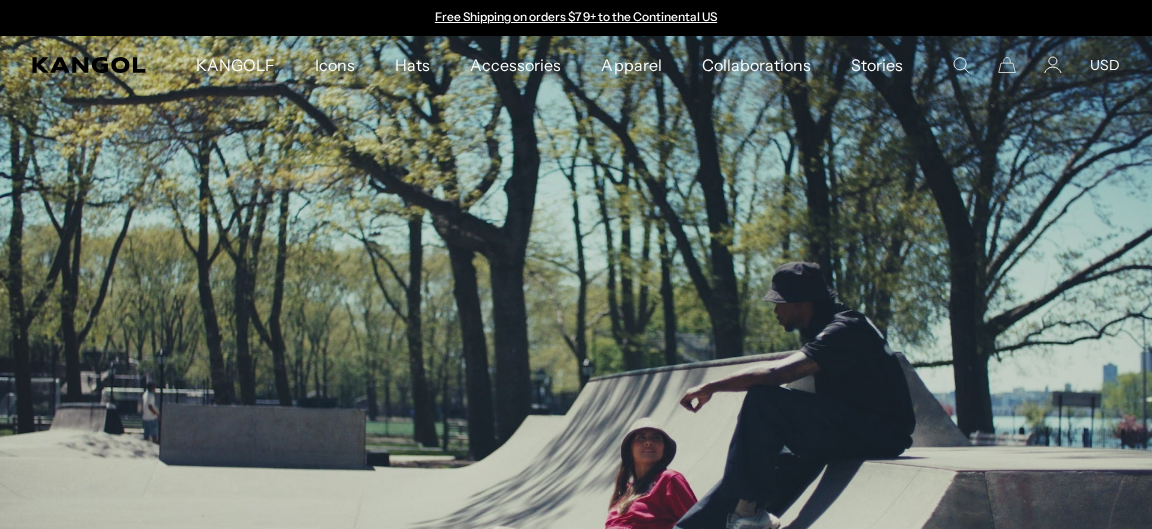 scroll, scrollTop: 0, scrollLeft: 0, axis: both 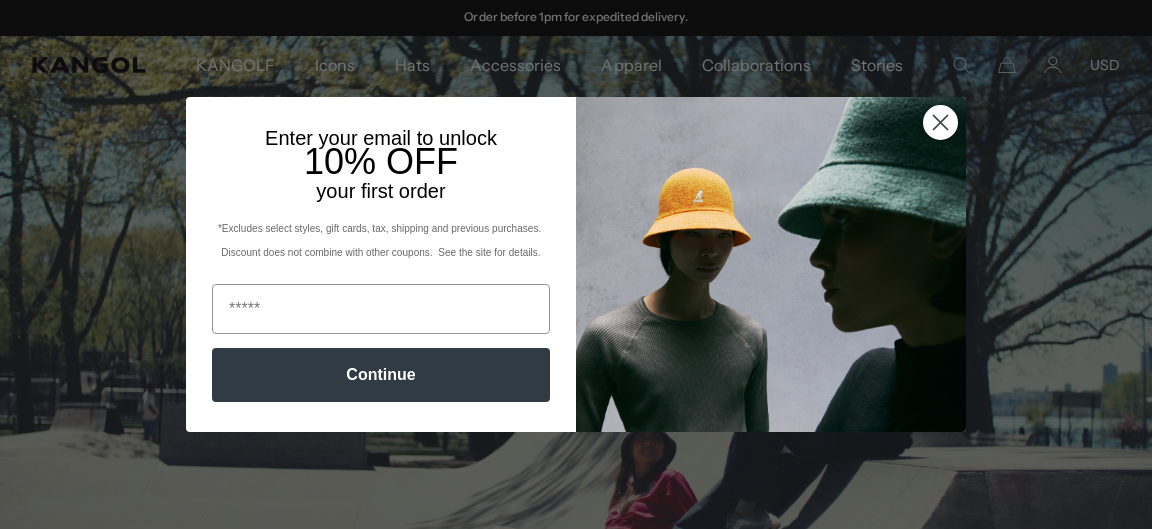 click 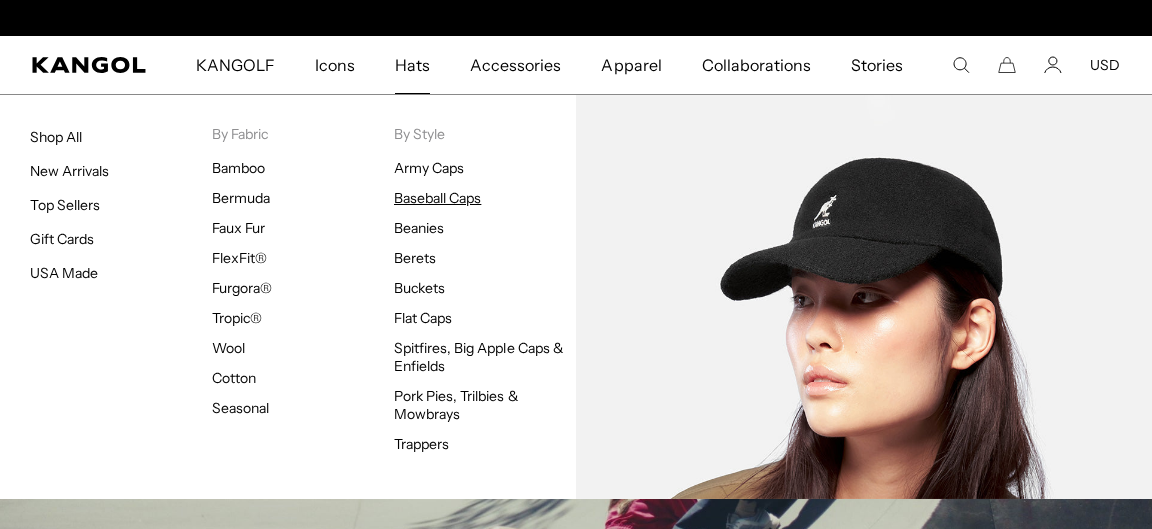 scroll, scrollTop: 0, scrollLeft: 0, axis: both 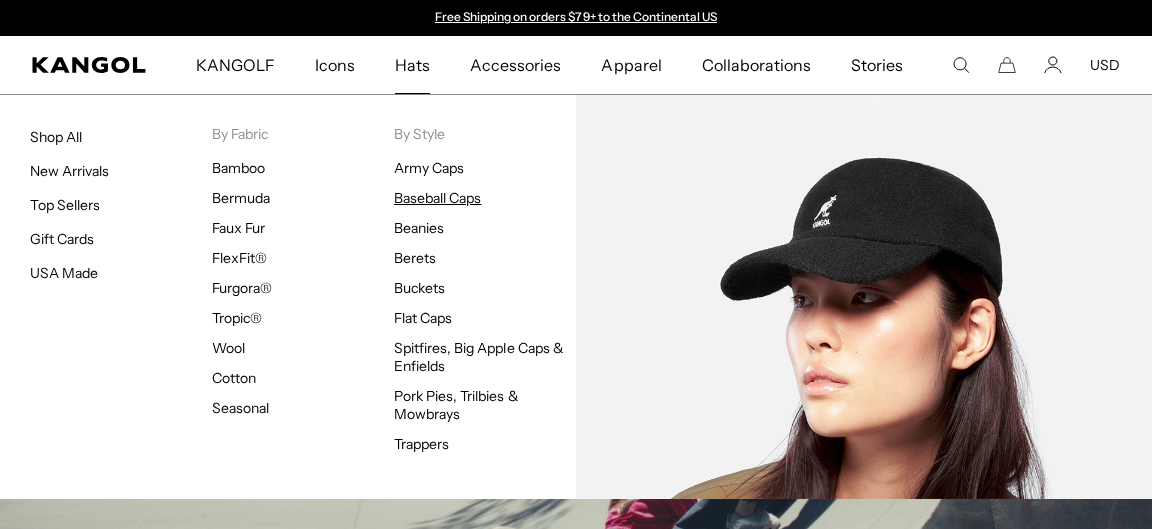 click on "Baseball Caps" at bounding box center (437, 198) 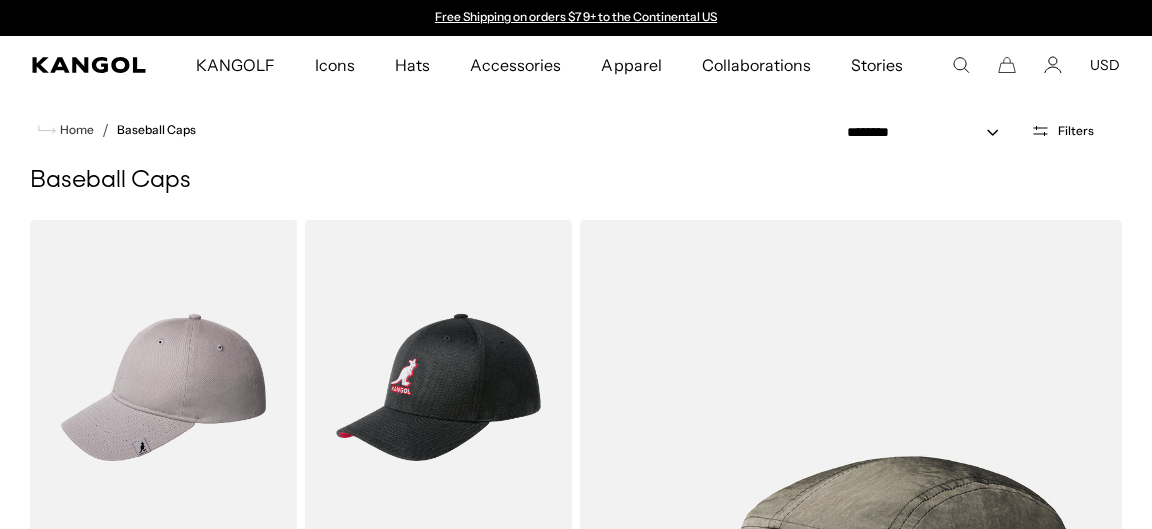 scroll, scrollTop: 0, scrollLeft: 0, axis: both 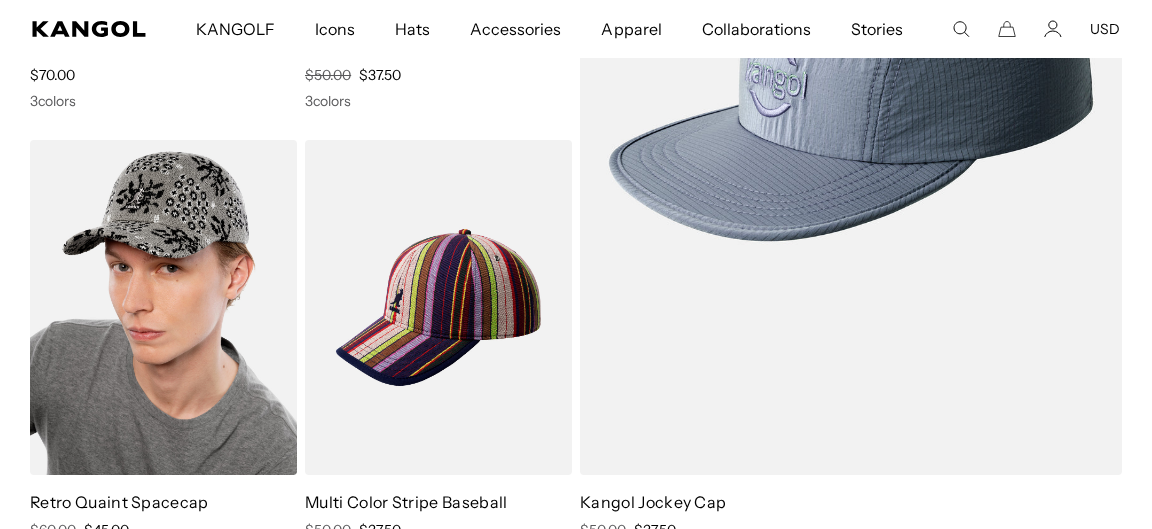 click at bounding box center (163, 307) 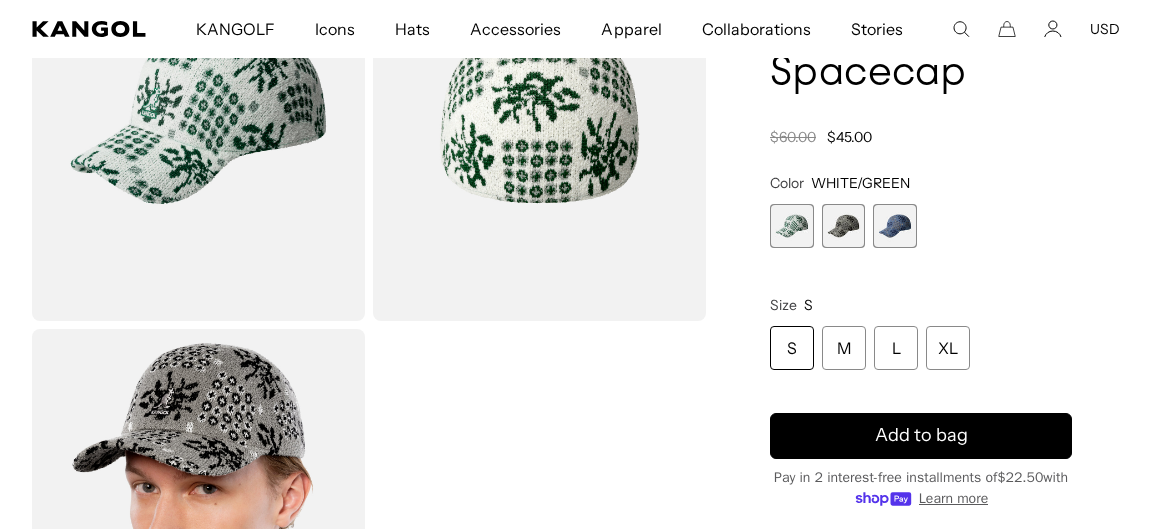 scroll, scrollTop: 209, scrollLeft: 0, axis: vertical 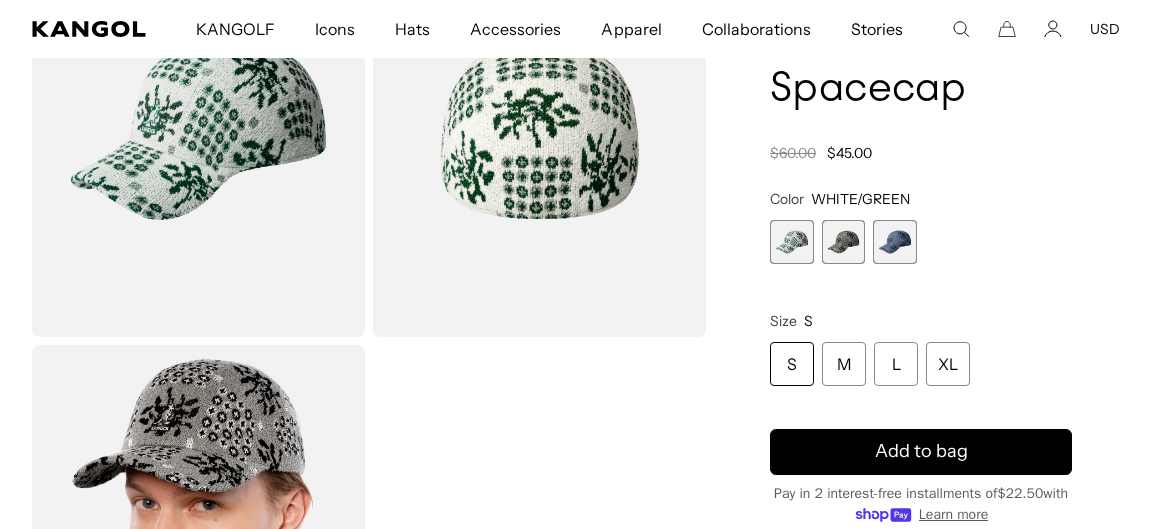 click at bounding box center (895, 242) 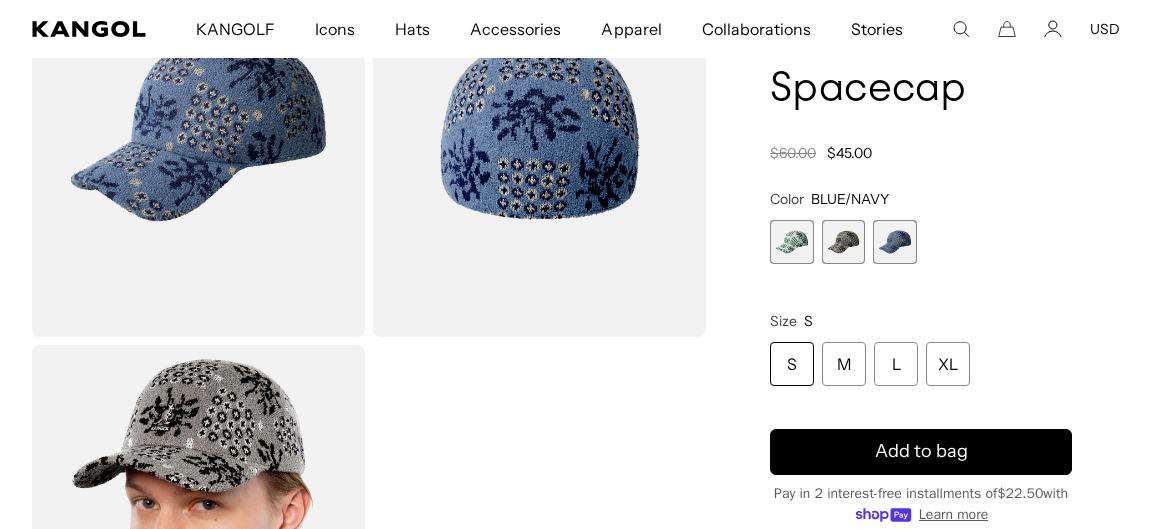 scroll, scrollTop: 0, scrollLeft: 412, axis: horizontal 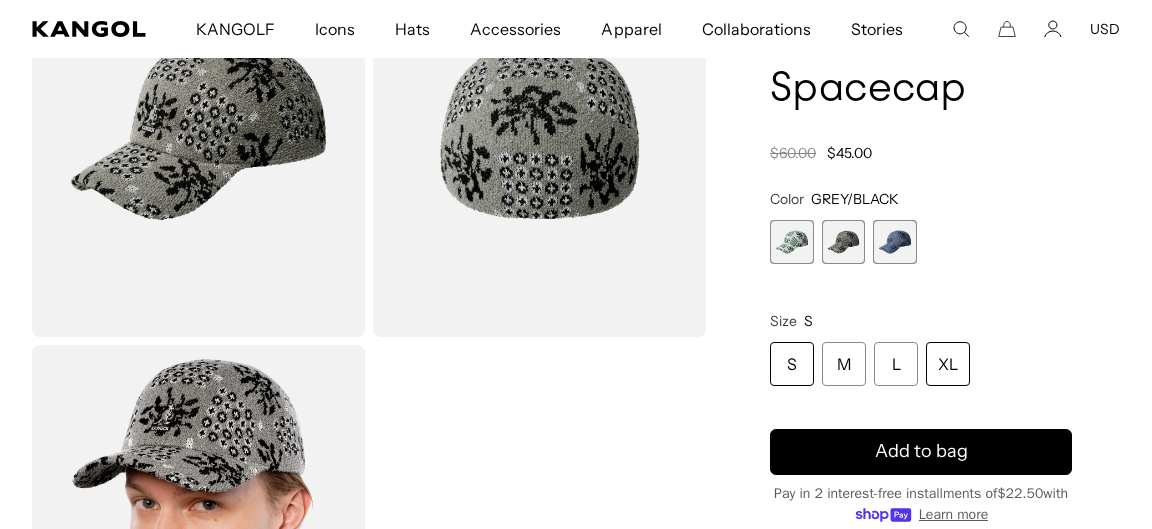 click on "XL" at bounding box center [948, 364] 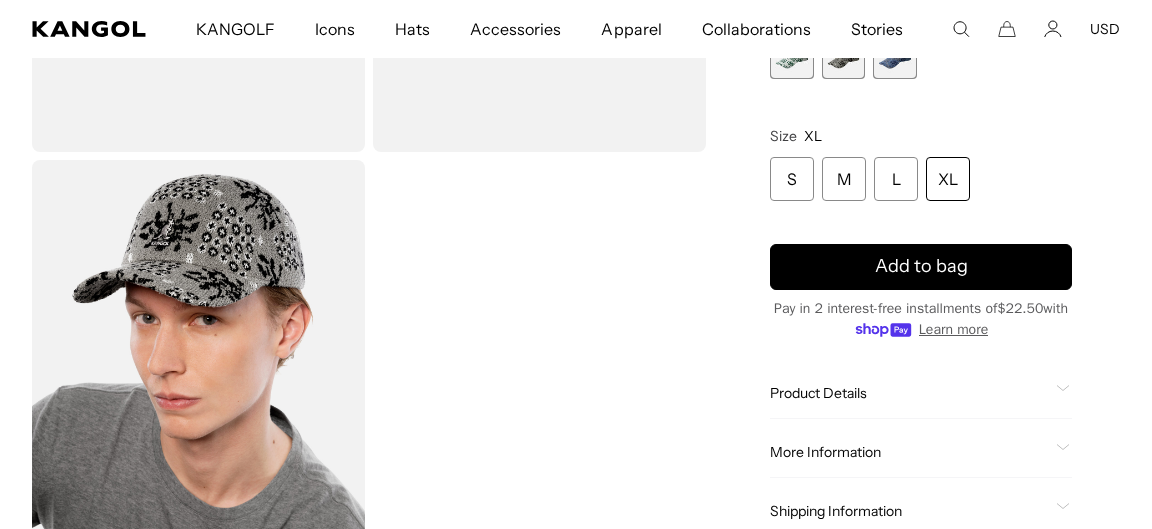 scroll, scrollTop: 417, scrollLeft: 0, axis: vertical 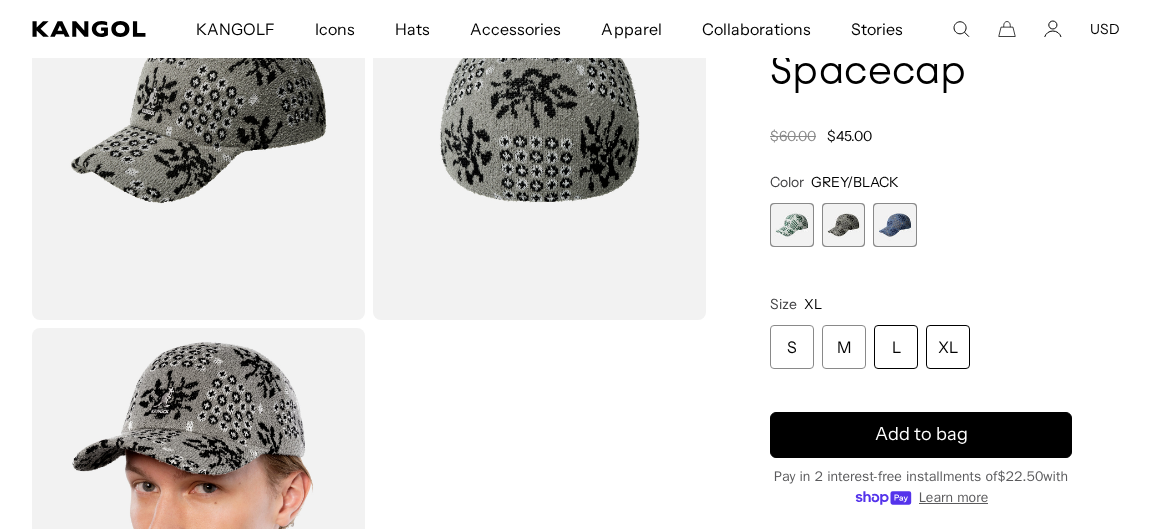 click on "L" at bounding box center [896, 347] 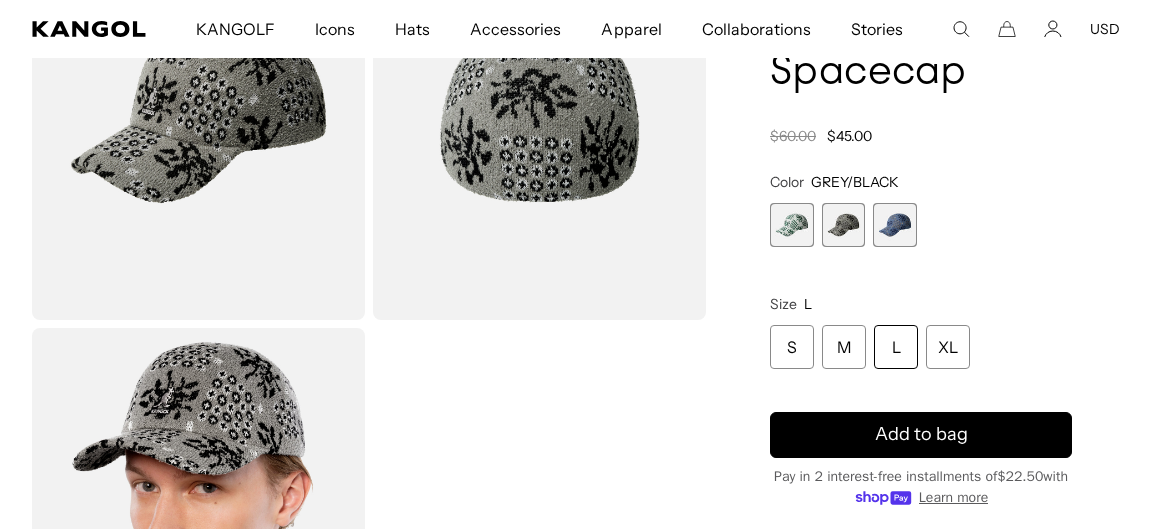 click on "L" at bounding box center (896, 347) 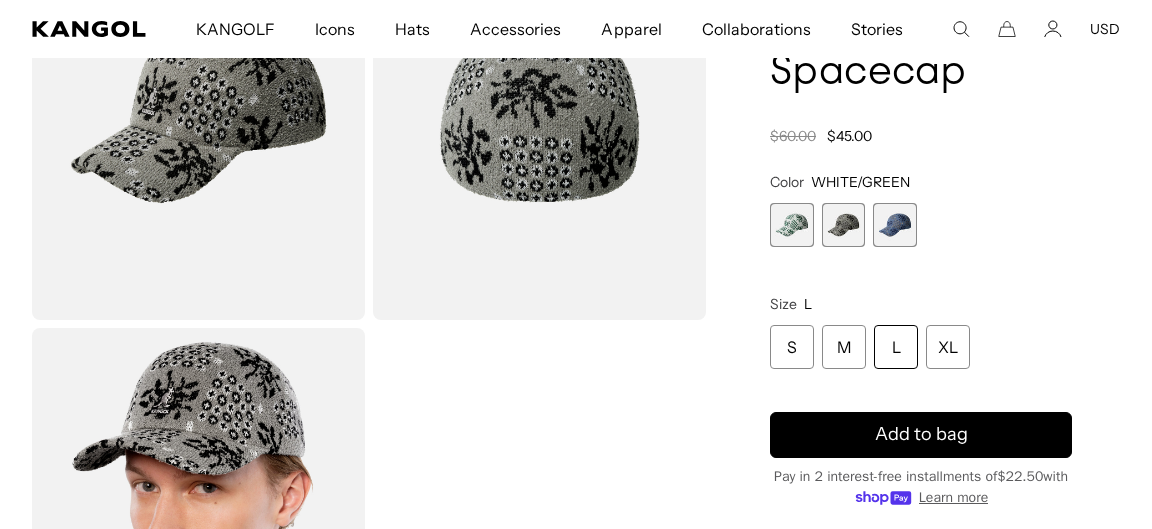 scroll, scrollTop: 0, scrollLeft: 0, axis: both 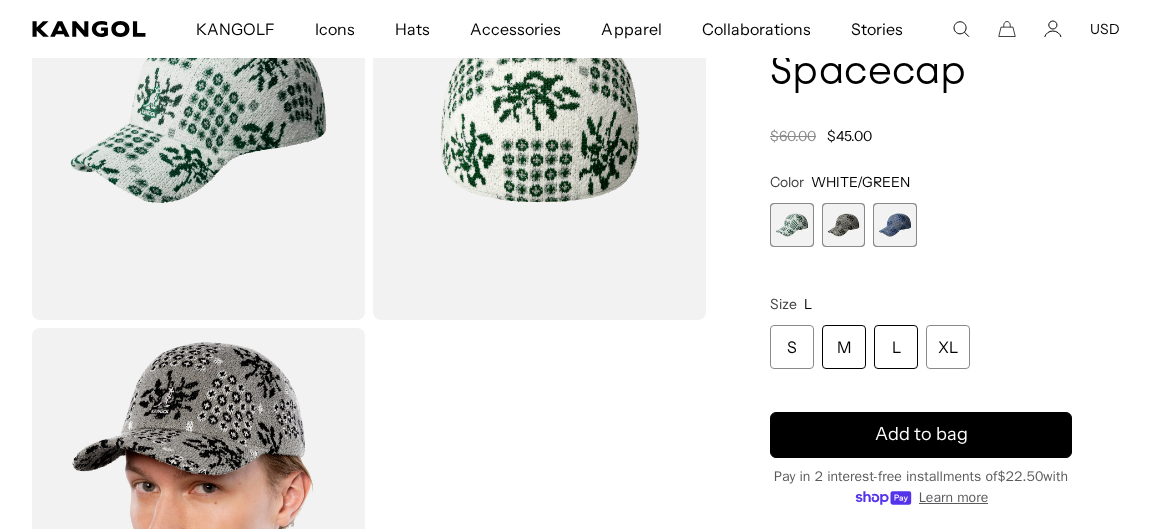 click on "M" at bounding box center [844, 347] 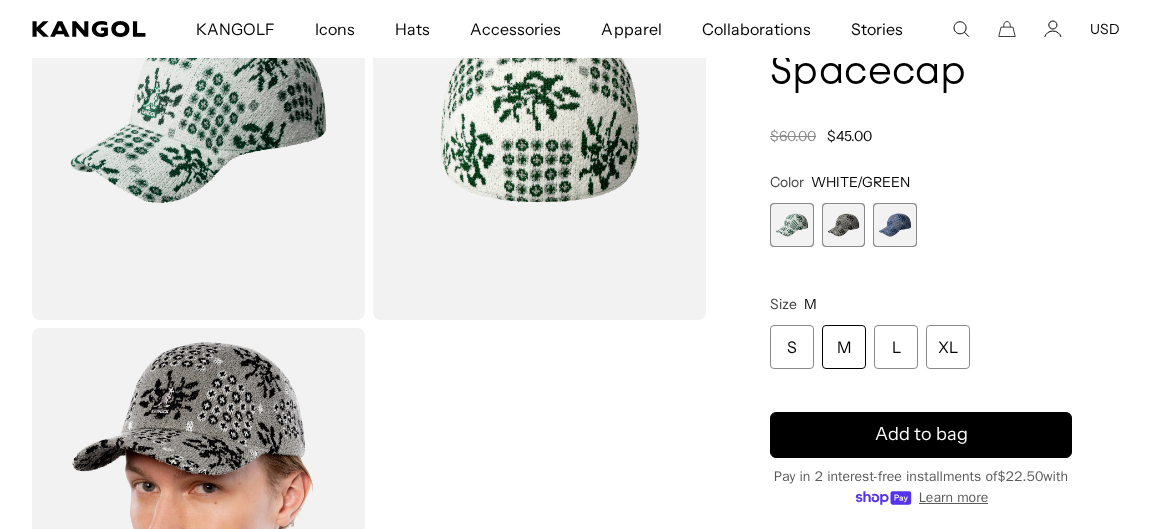 scroll, scrollTop: 0, scrollLeft: 412, axis: horizontal 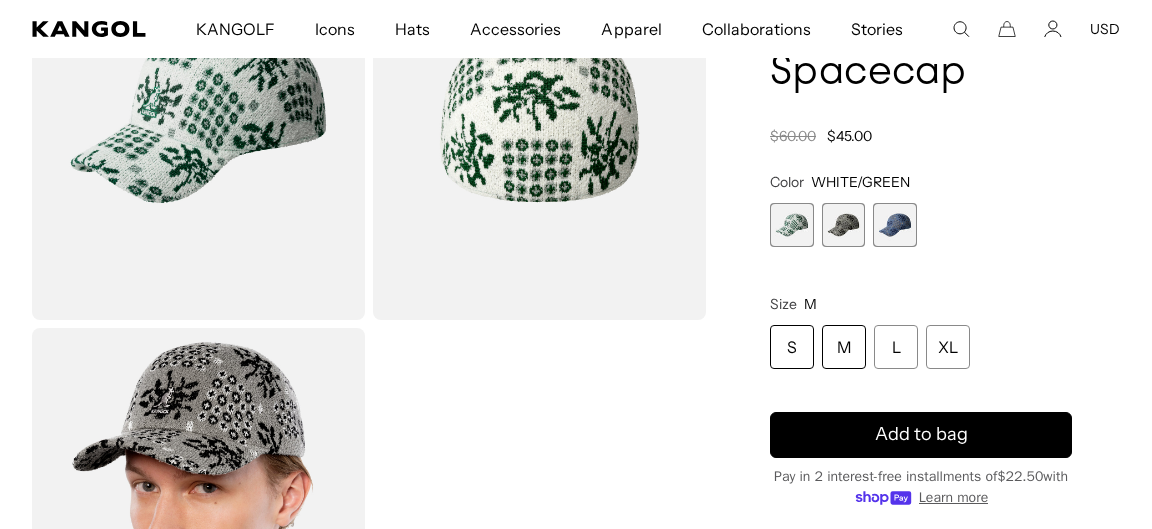 click on "S" at bounding box center [792, 347] 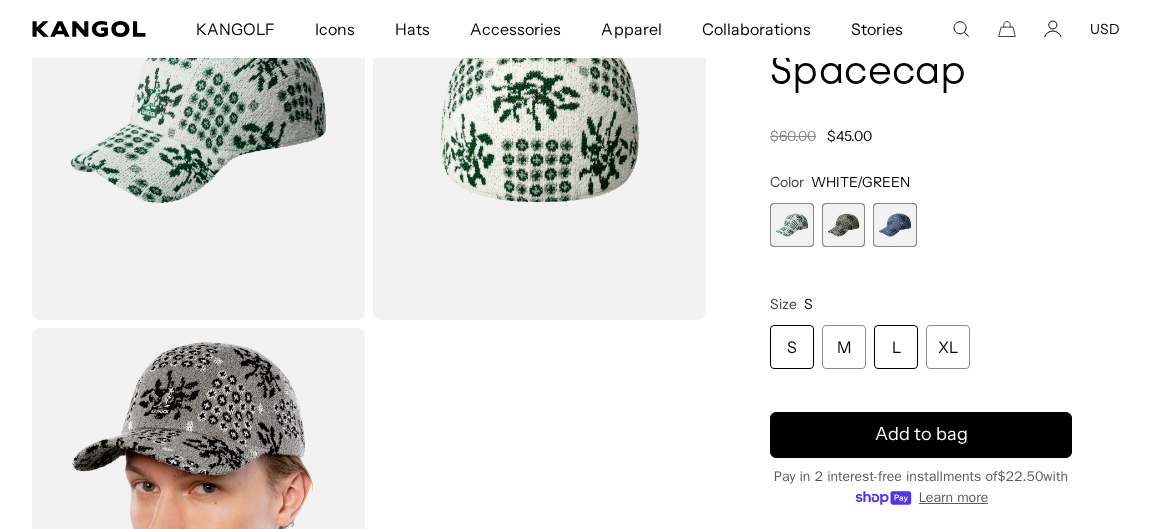 click on "L" at bounding box center (896, 347) 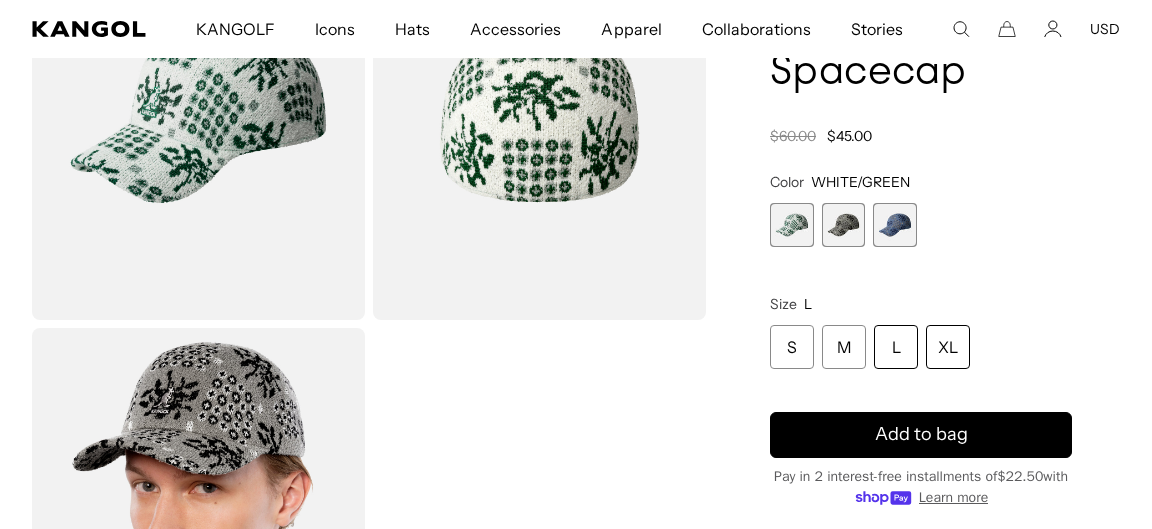 click on "XL" at bounding box center (948, 347) 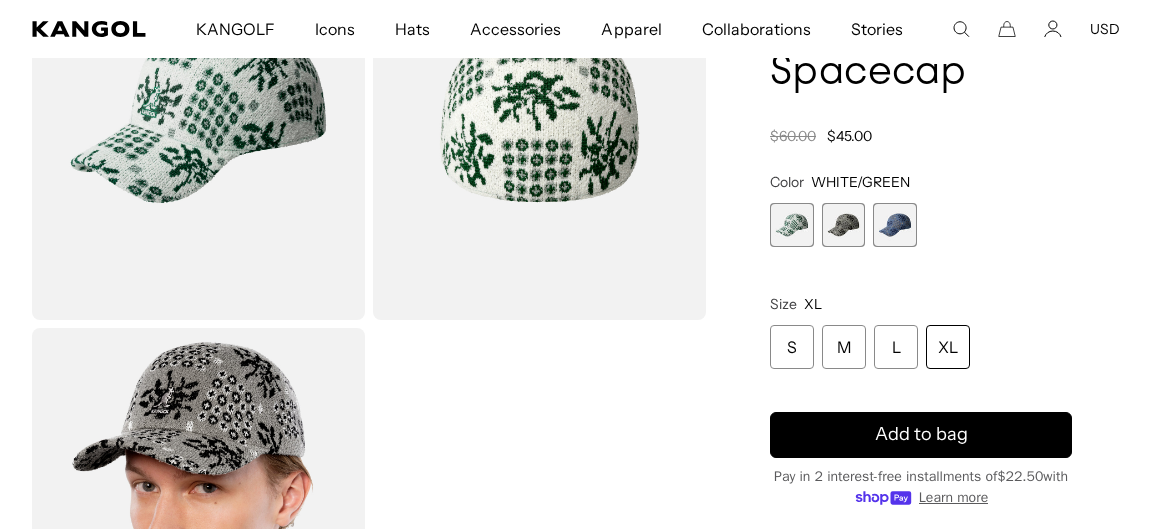 scroll, scrollTop: 0, scrollLeft: 0, axis: both 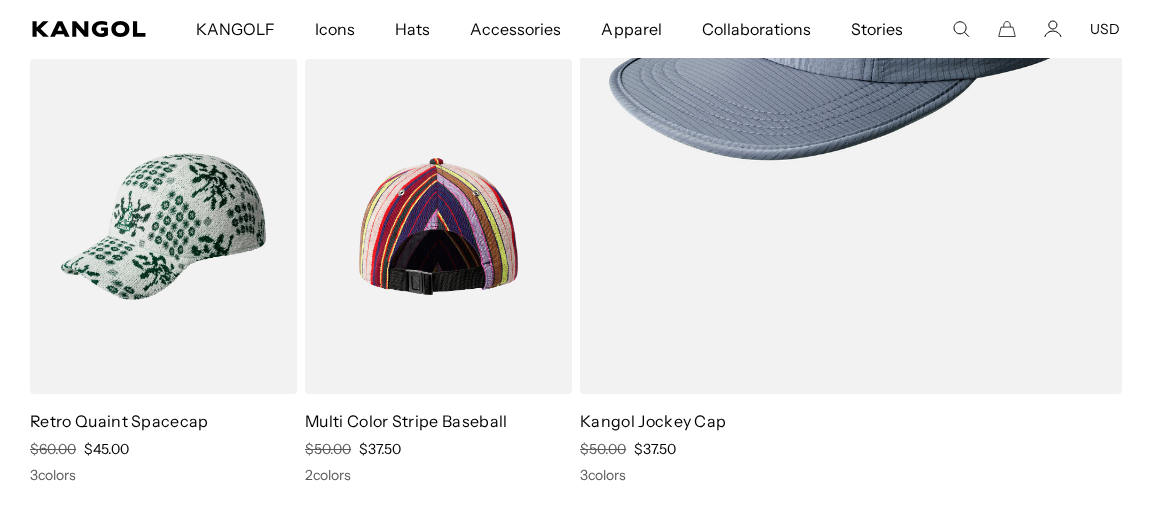 click at bounding box center (438, 226) 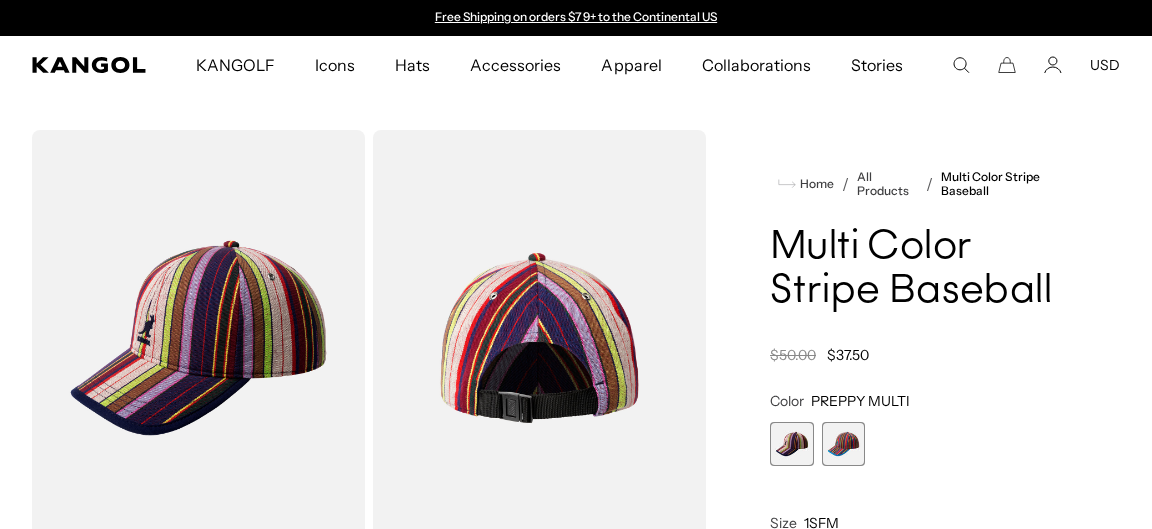 scroll, scrollTop: 0, scrollLeft: 0, axis: both 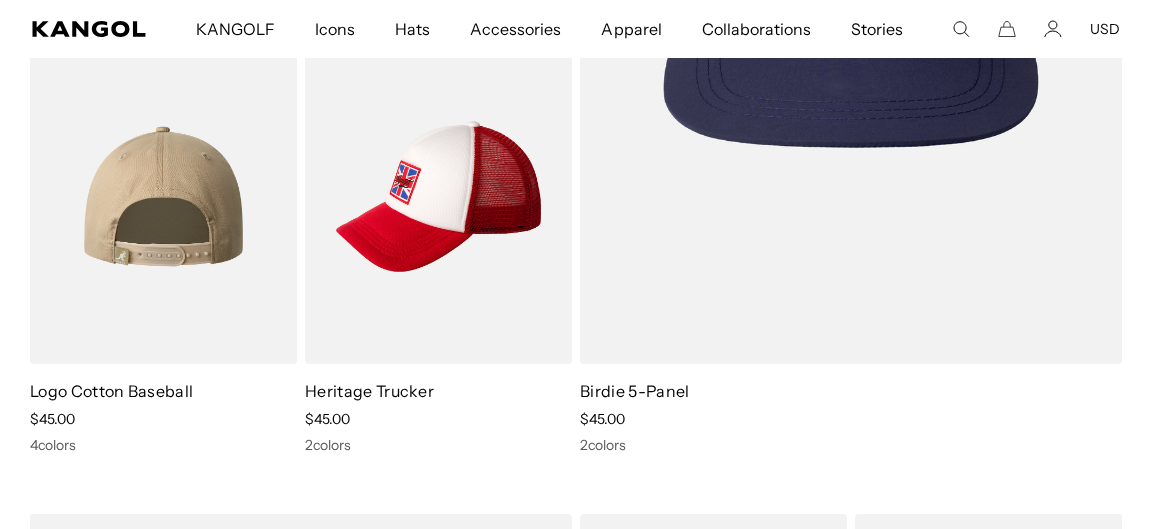 click at bounding box center [163, 196] 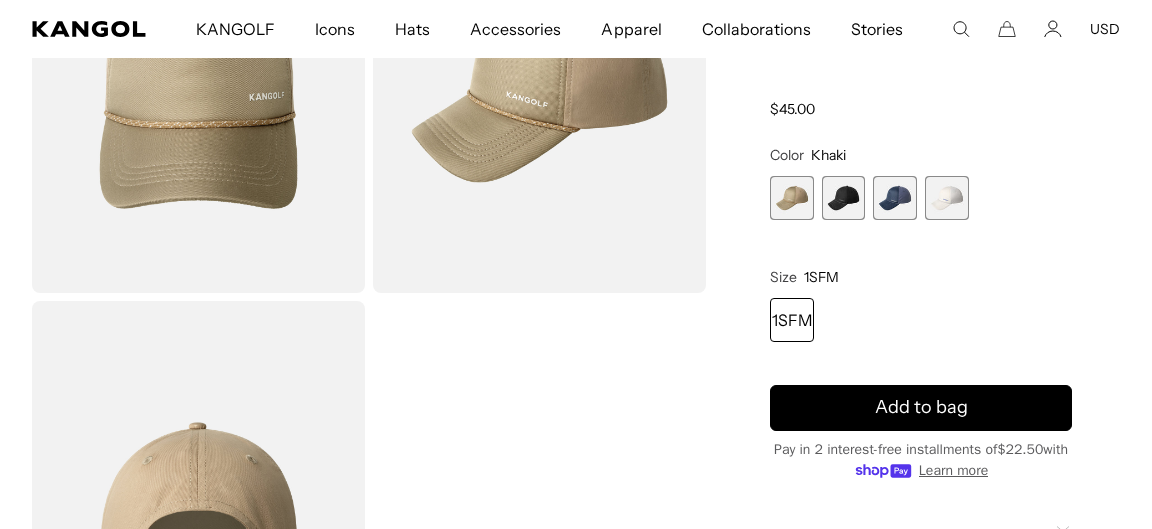 scroll, scrollTop: 253, scrollLeft: 0, axis: vertical 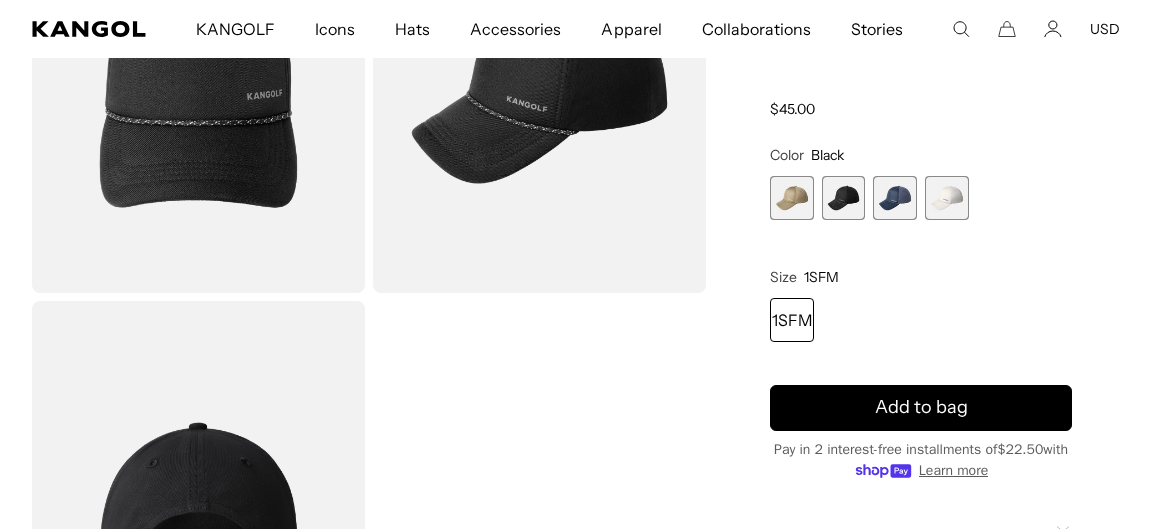 click at bounding box center [844, 198] 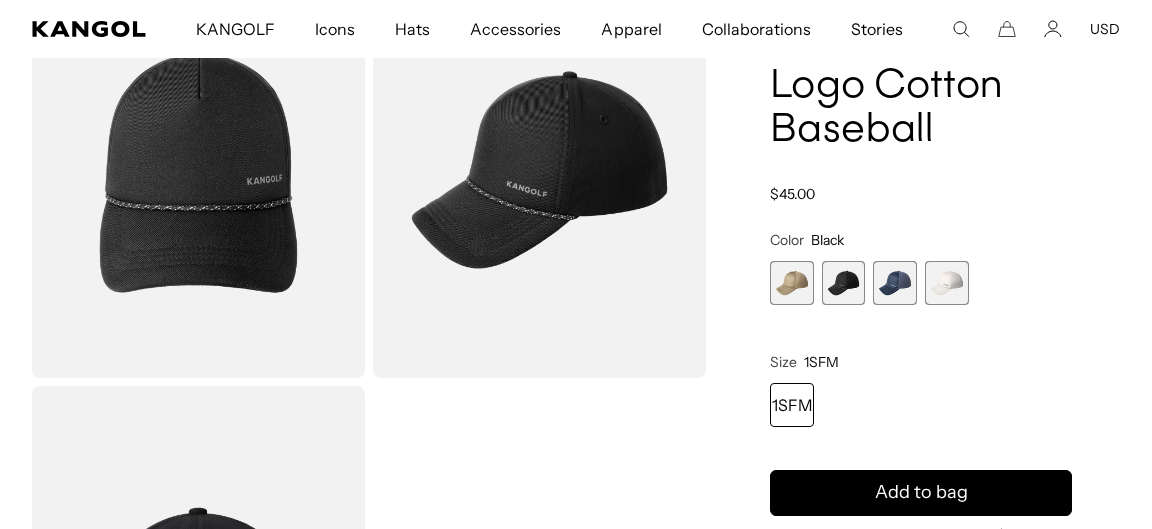 scroll, scrollTop: 166, scrollLeft: 0, axis: vertical 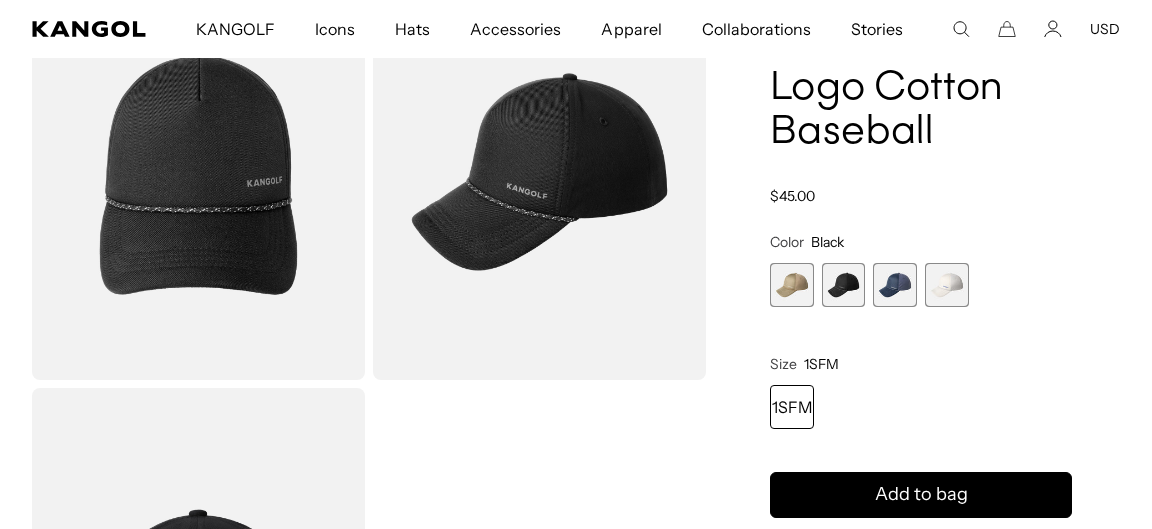 click at bounding box center (895, 285) 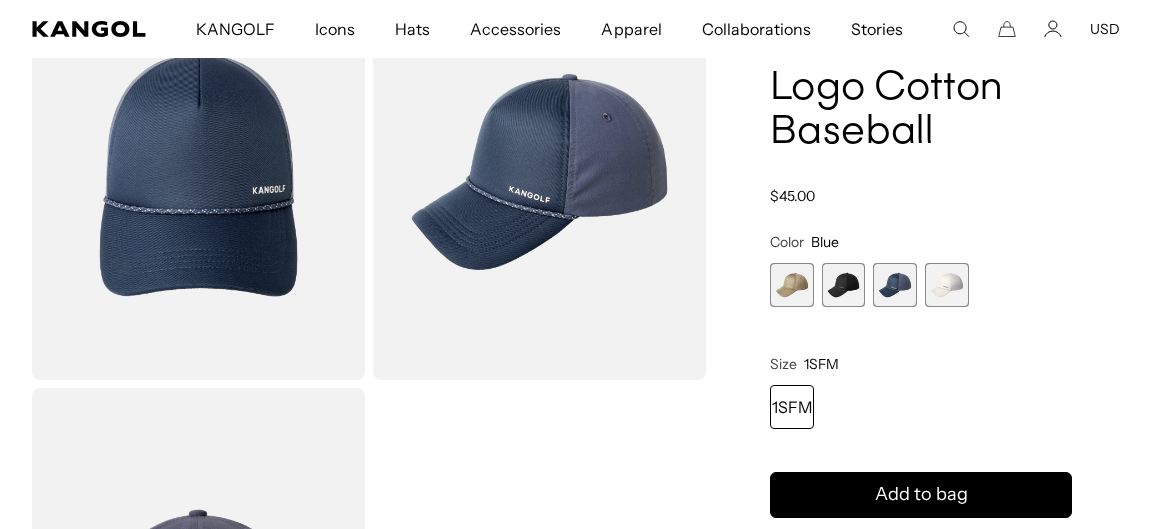 click at bounding box center (947, 285) 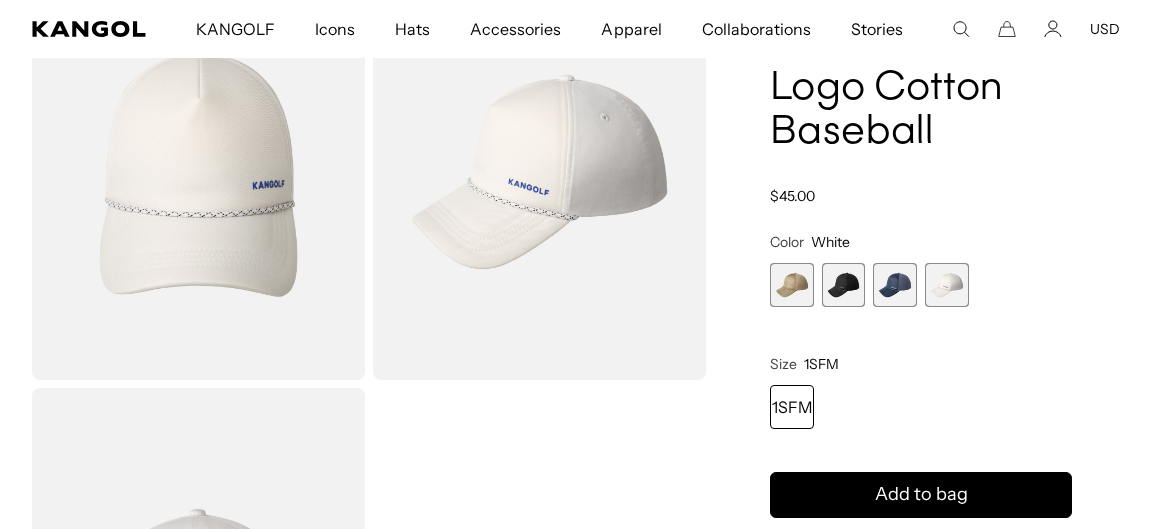 scroll, scrollTop: 0, scrollLeft: 412, axis: horizontal 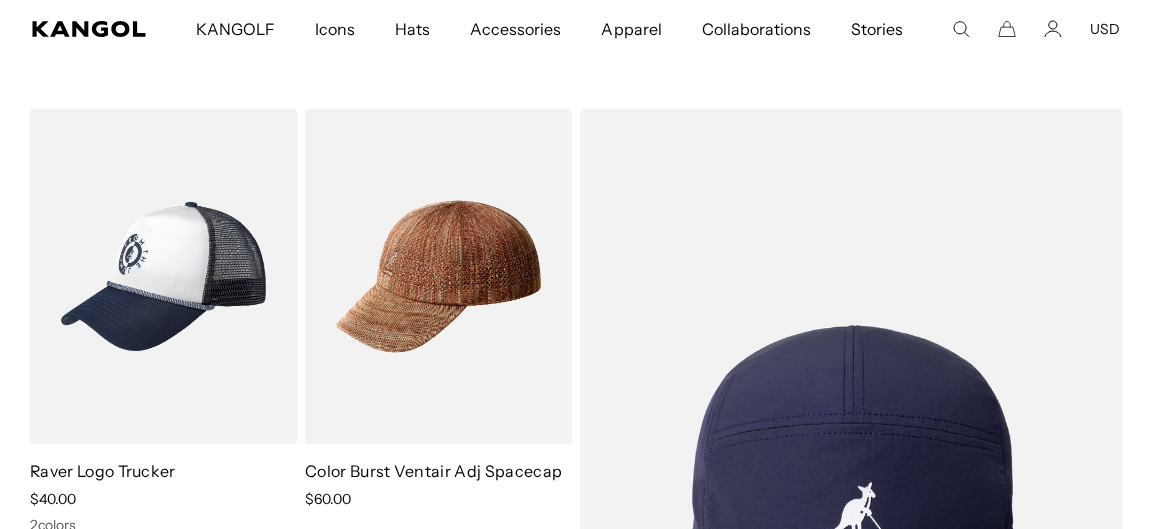 click at bounding box center [0, 0] 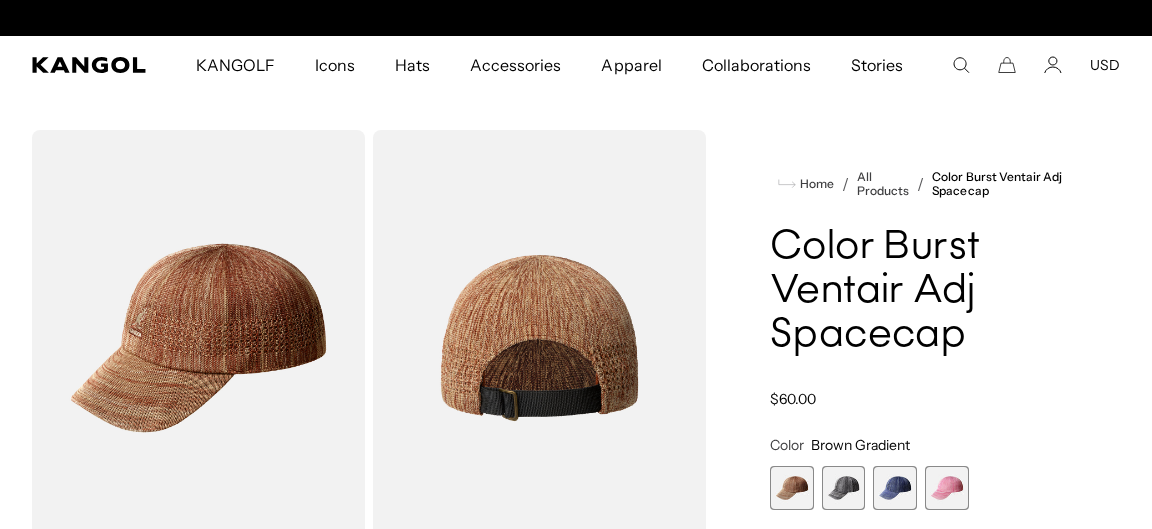 scroll, scrollTop: 172, scrollLeft: 0, axis: vertical 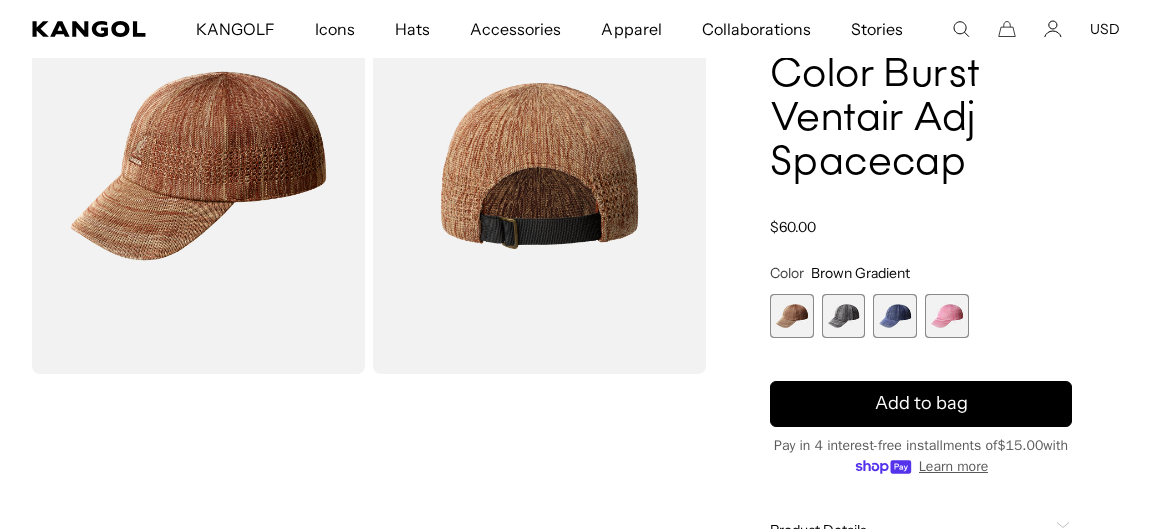 click at bounding box center (844, 316) 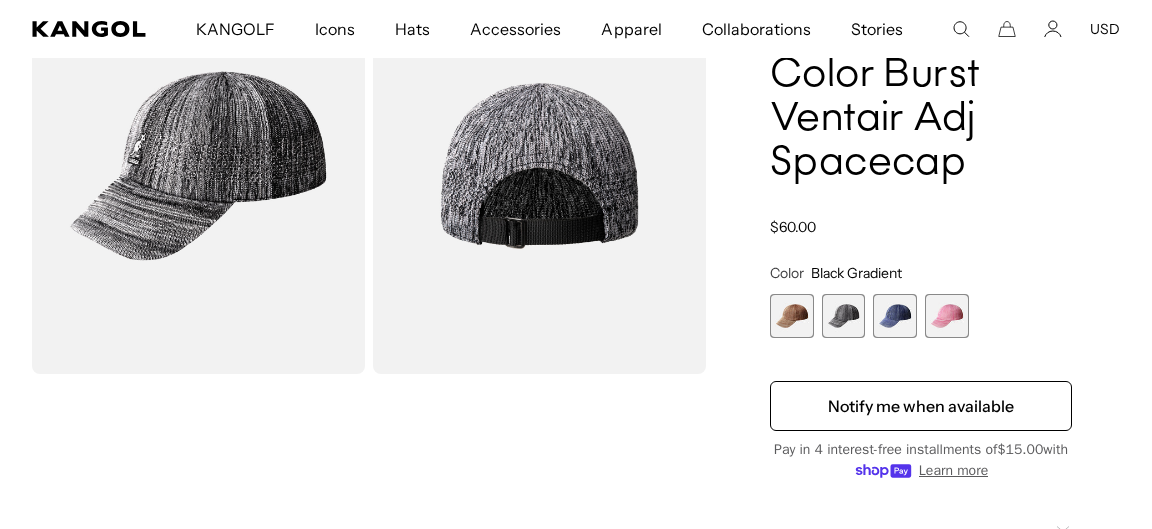 scroll, scrollTop: 0, scrollLeft: 0, axis: both 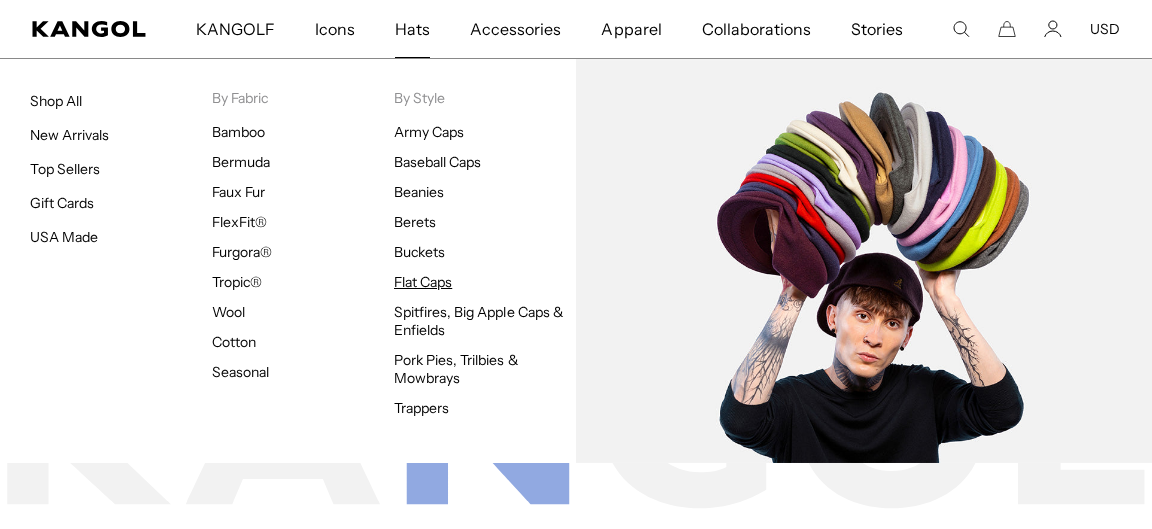 click on "Flat Caps" at bounding box center [423, 282] 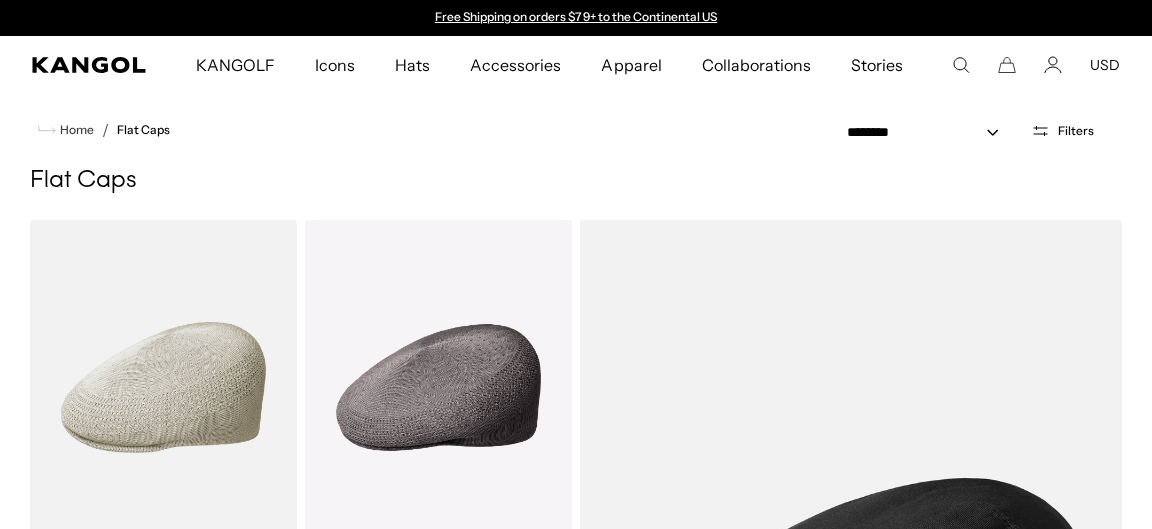 scroll, scrollTop: 0, scrollLeft: 0, axis: both 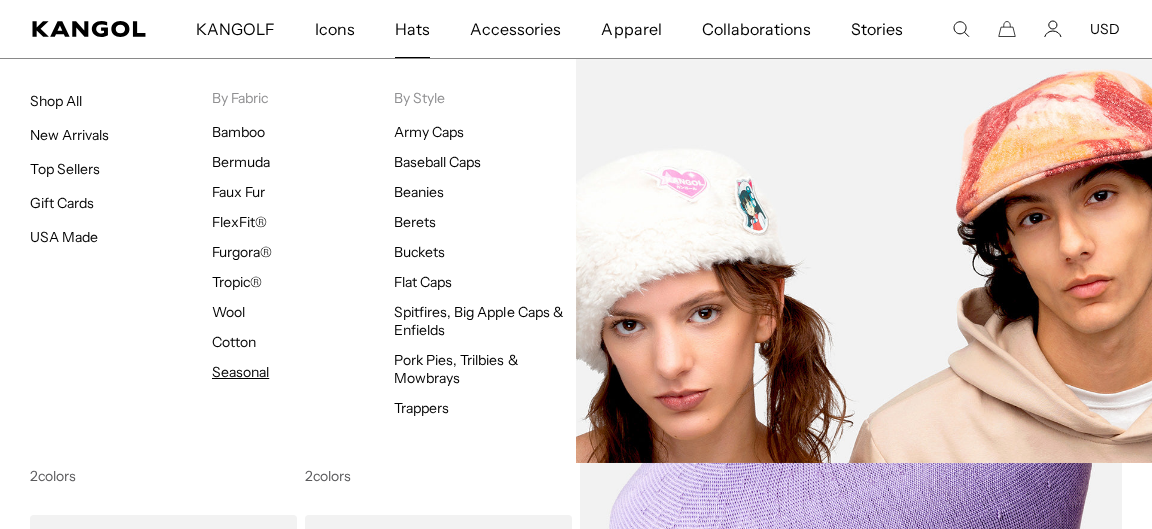 click on "Seasonal" at bounding box center (240, 372) 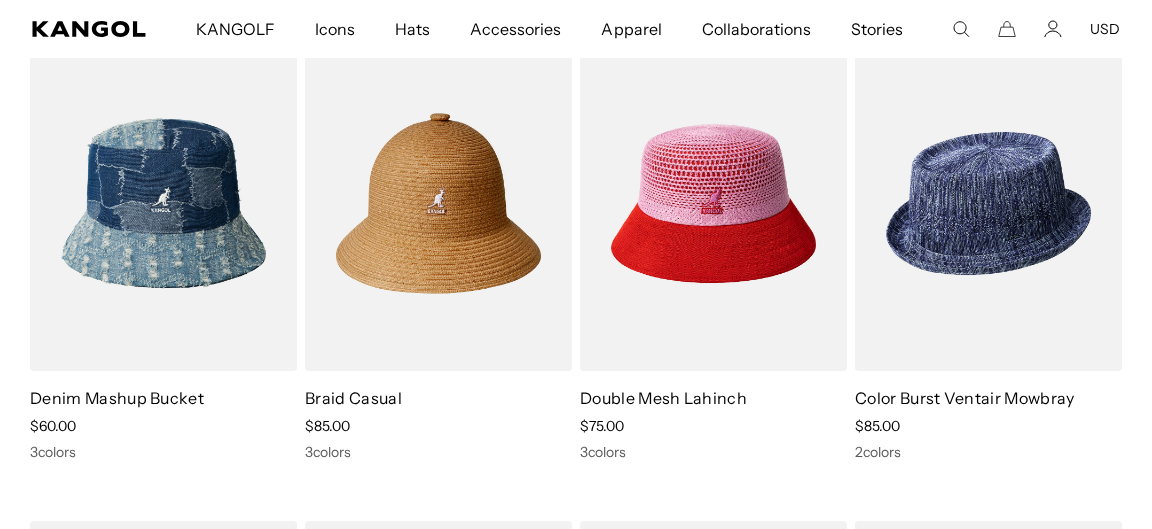 scroll, scrollTop: 195, scrollLeft: 0, axis: vertical 